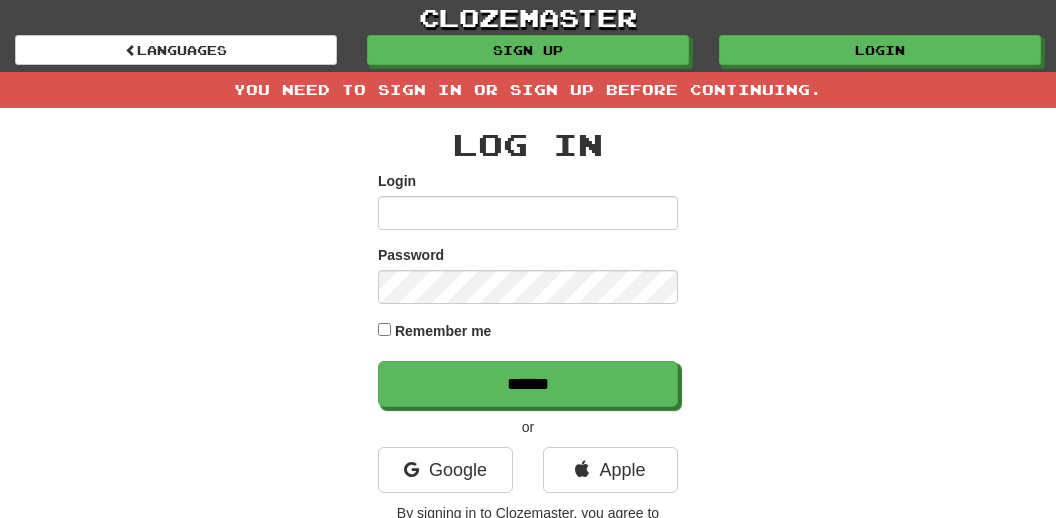 scroll, scrollTop: 0, scrollLeft: 0, axis: both 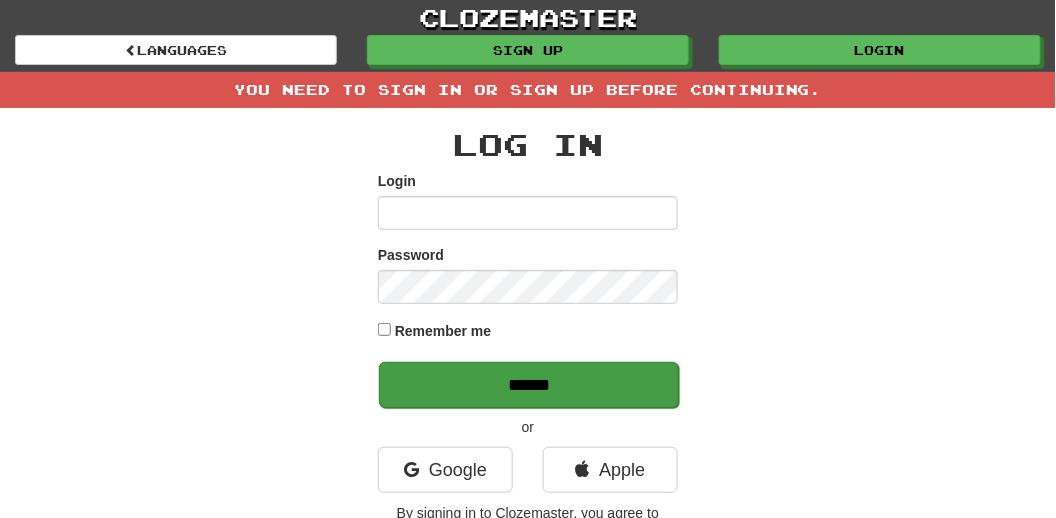 type on "*******" 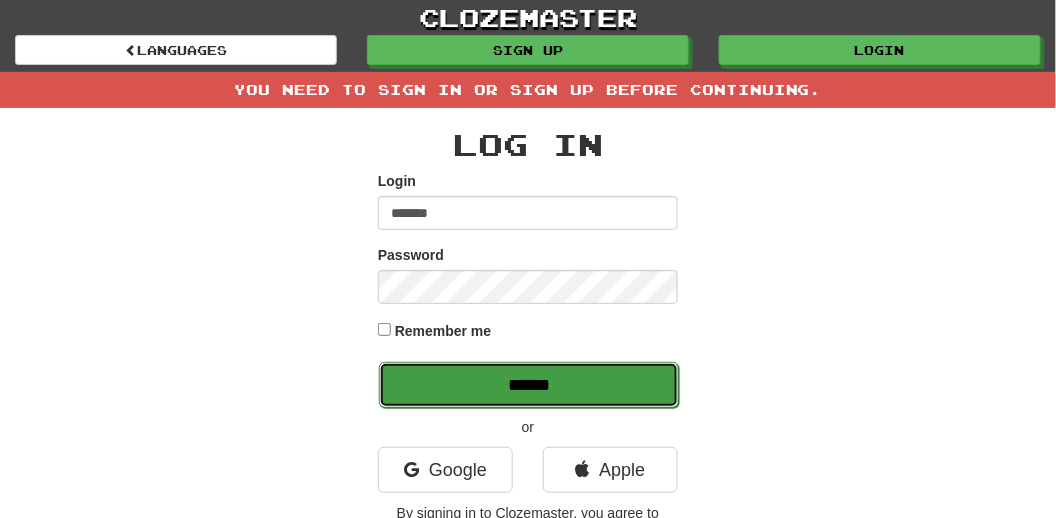 click on "******" at bounding box center [529, 385] 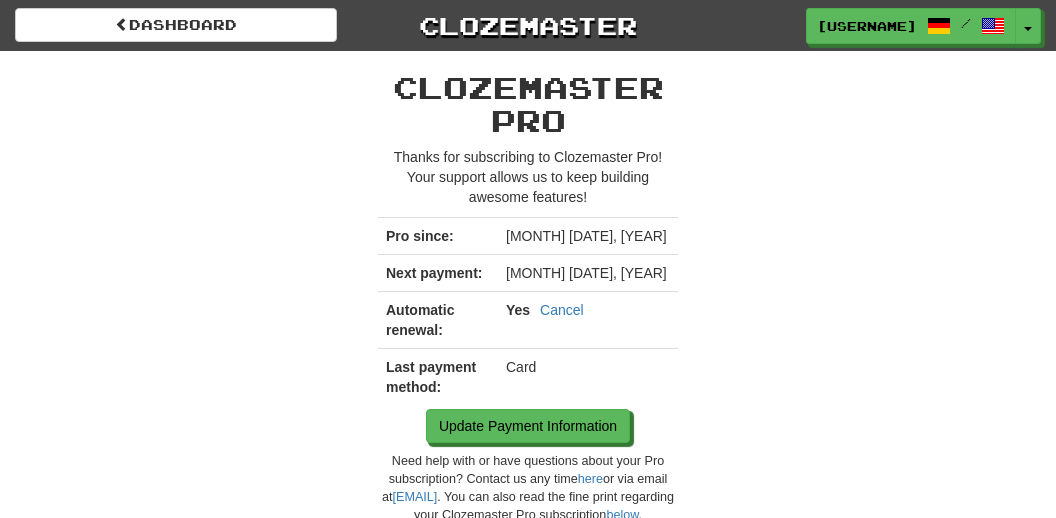 scroll, scrollTop: 0, scrollLeft: 0, axis: both 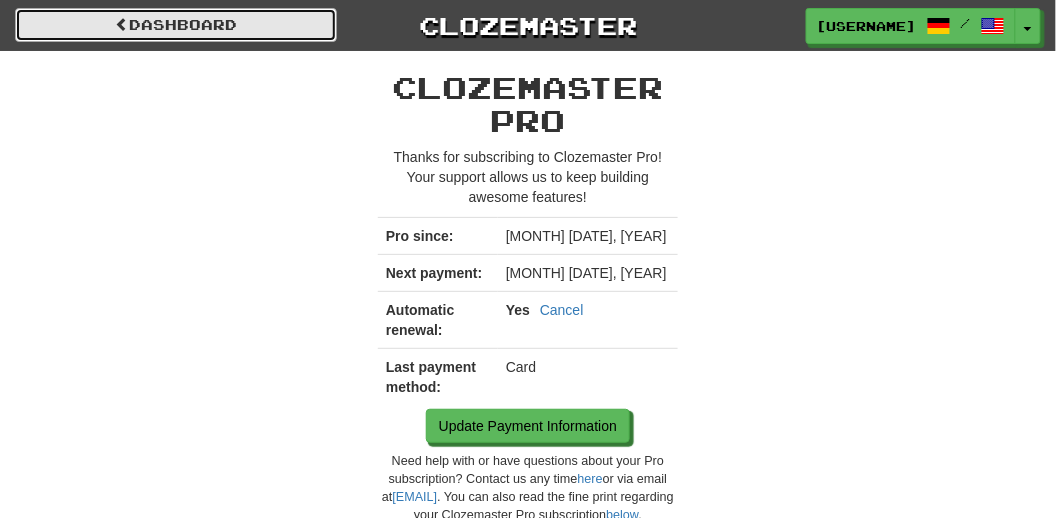 click on "Dashboard" at bounding box center (176, 25) 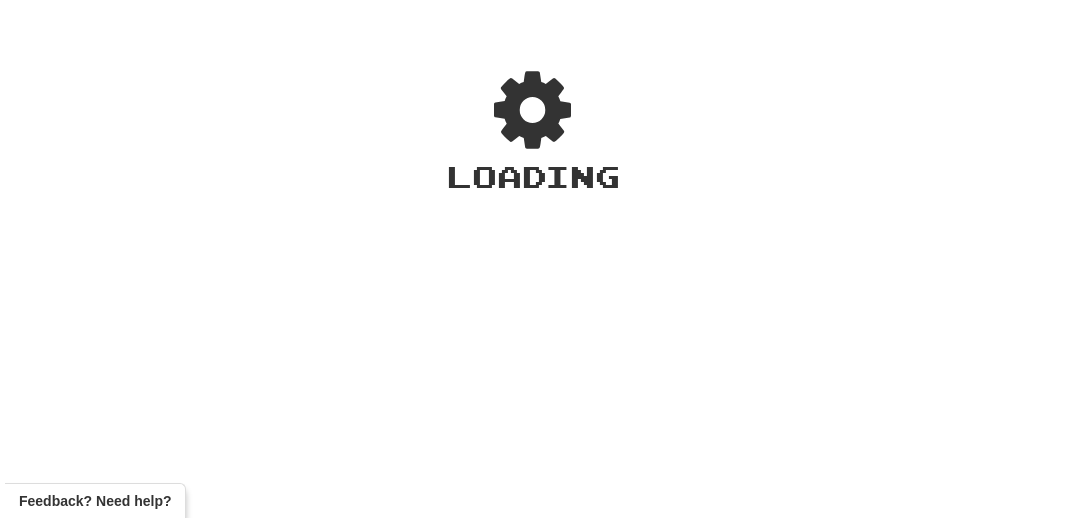 scroll, scrollTop: 0, scrollLeft: 0, axis: both 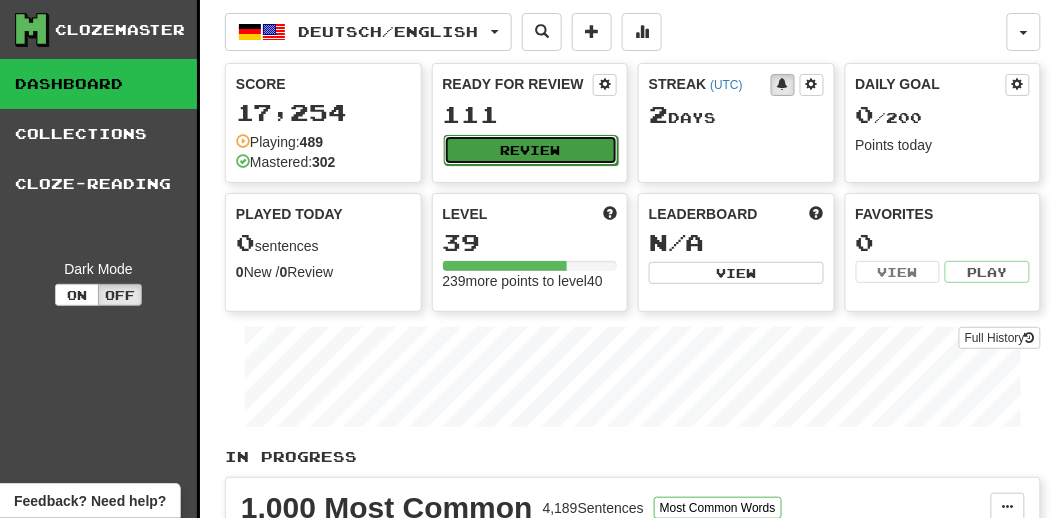 click on "Review" at bounding box center [531, 150] 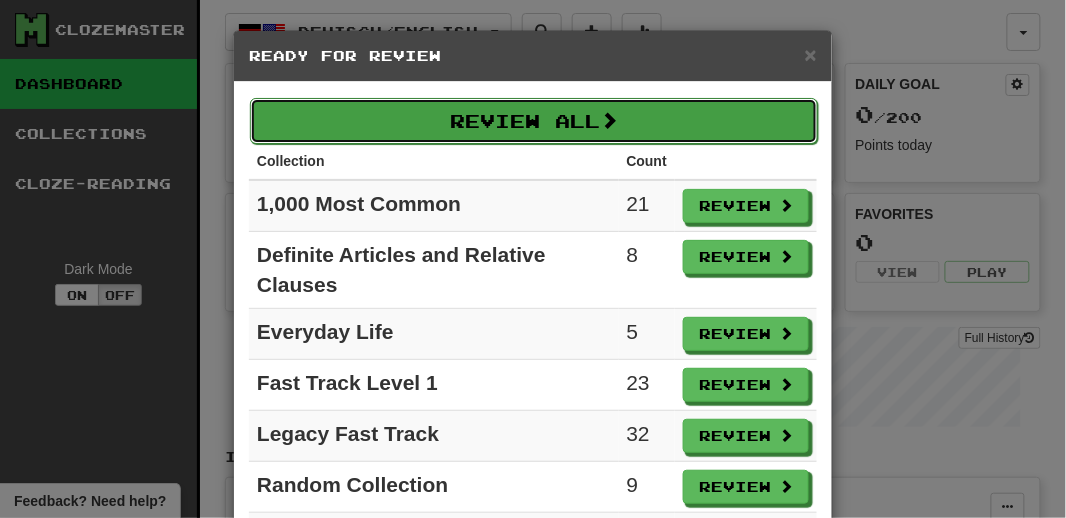 click on "Review All" at bounding box center (534, 121) 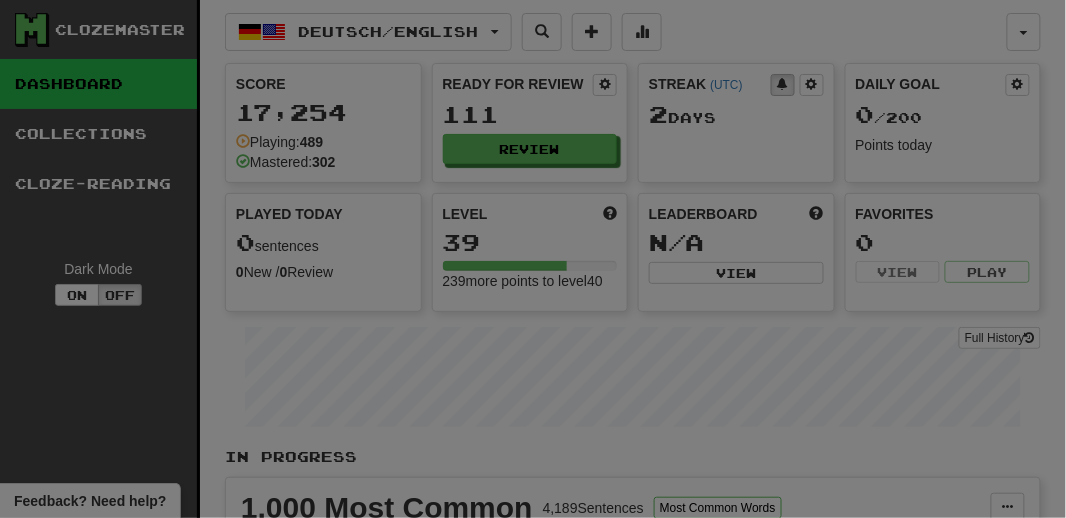 select on "**" 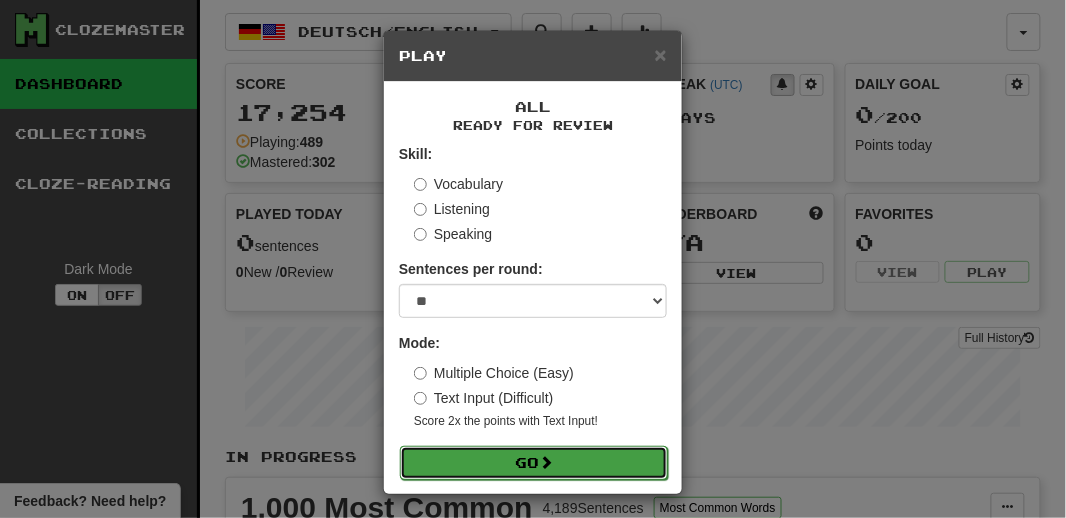 click on "Go" at bounding box center (534, 463) 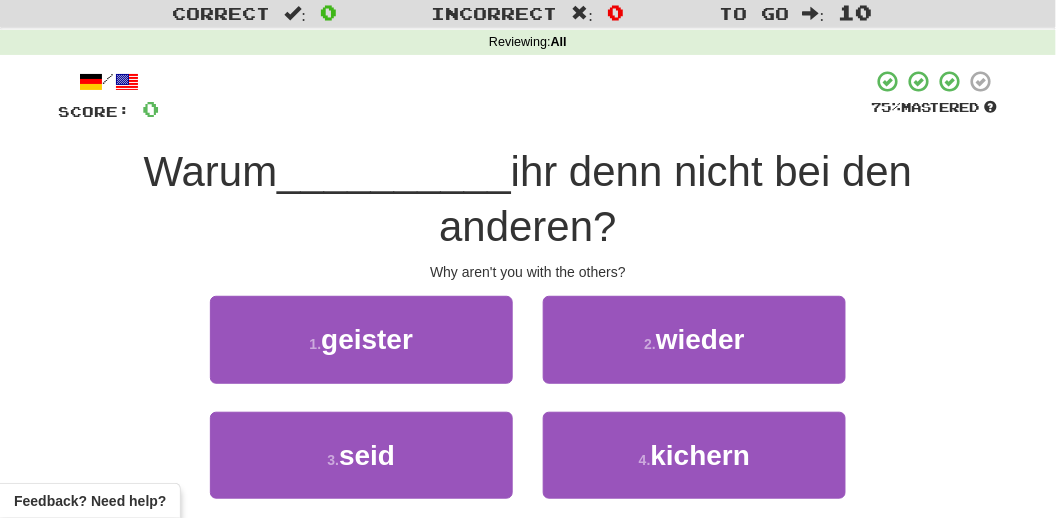 scroll, scrollTop: 82, scrollLeft: 0, axis: vertical 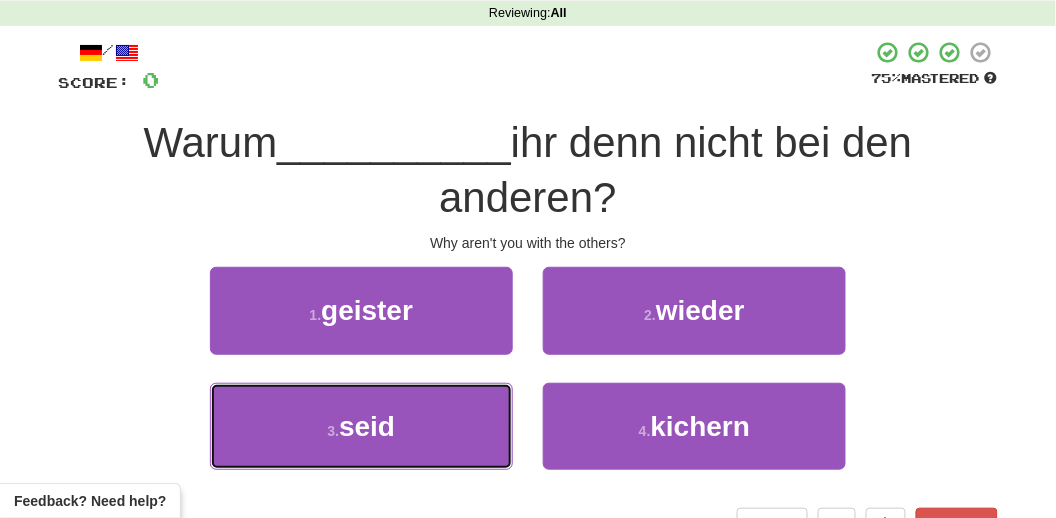 click on "3 .  seid" at bounding box center (361, 426) 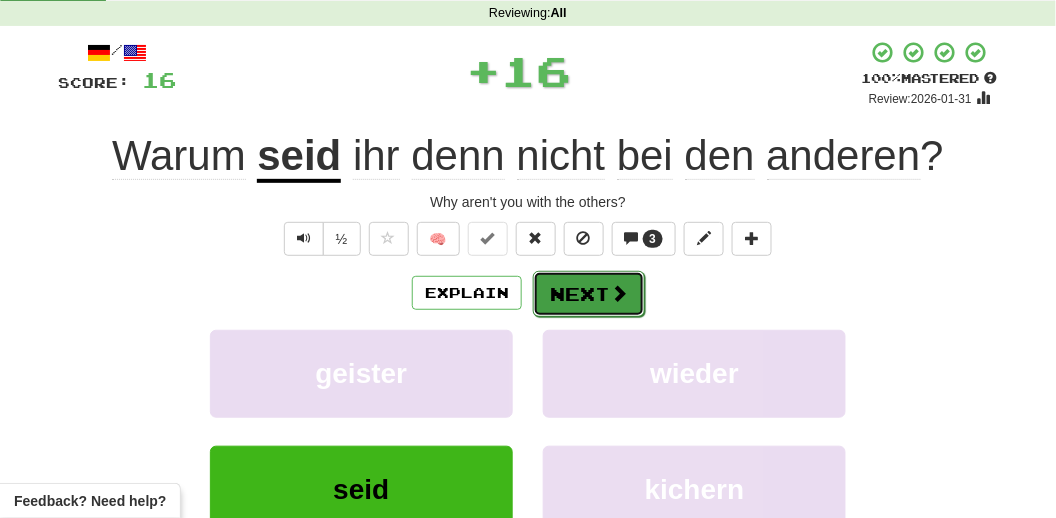 click on "Next" at bounding box center [589, 294] 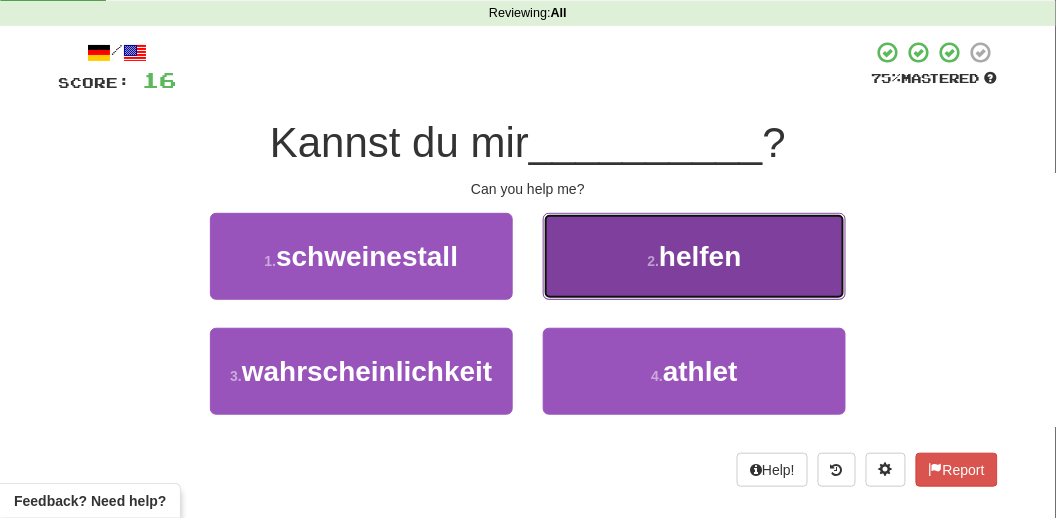 click on "2 .  helfen" at bounding box center [694, 256] 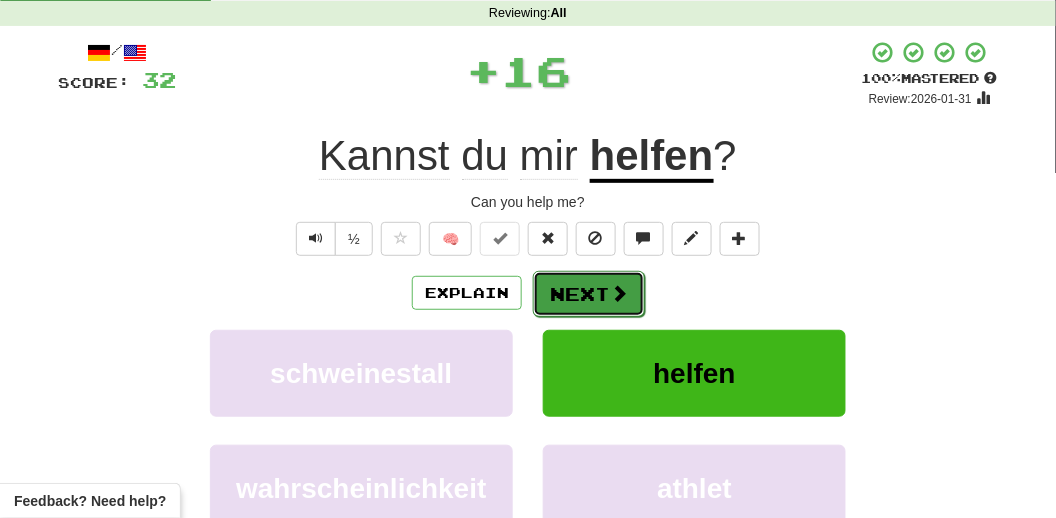 click on "Next" at bounding box center (589, 294) 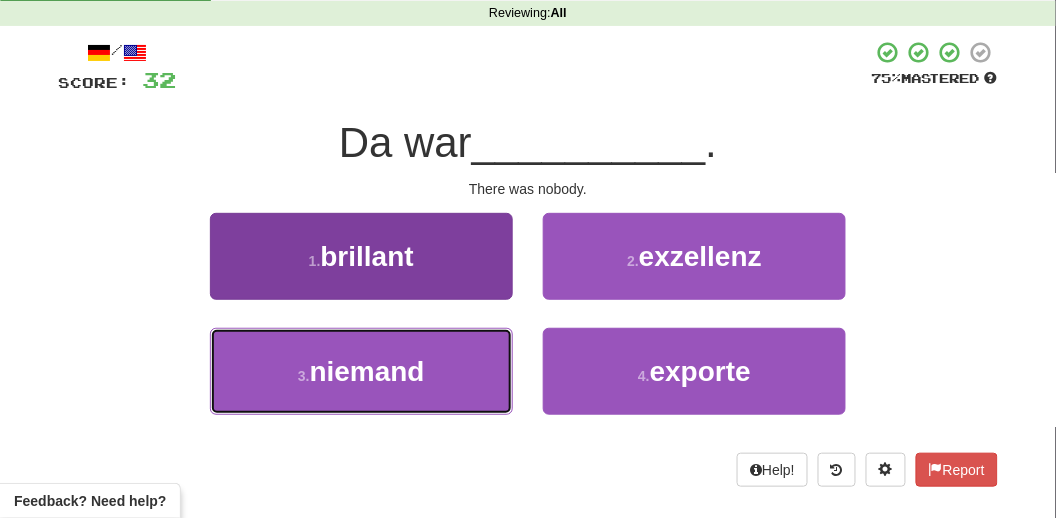 drag, startPoint x: 350, startPoint y: 375, endPoint x: 365, endPoint y: 370, distance: 15.811388 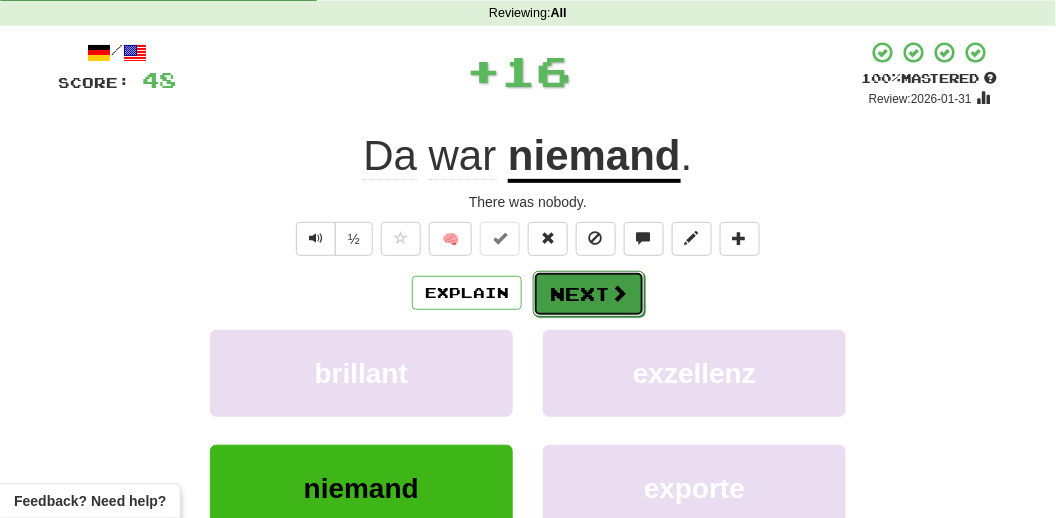 click at bounding box center (619, 293) 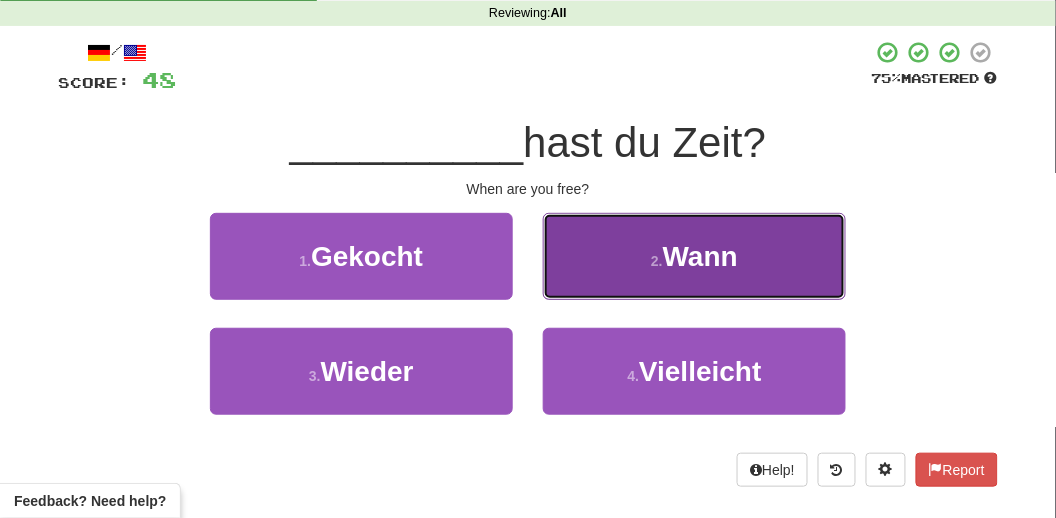 click on "2 .  Wann" at bounding box center [694, 256] 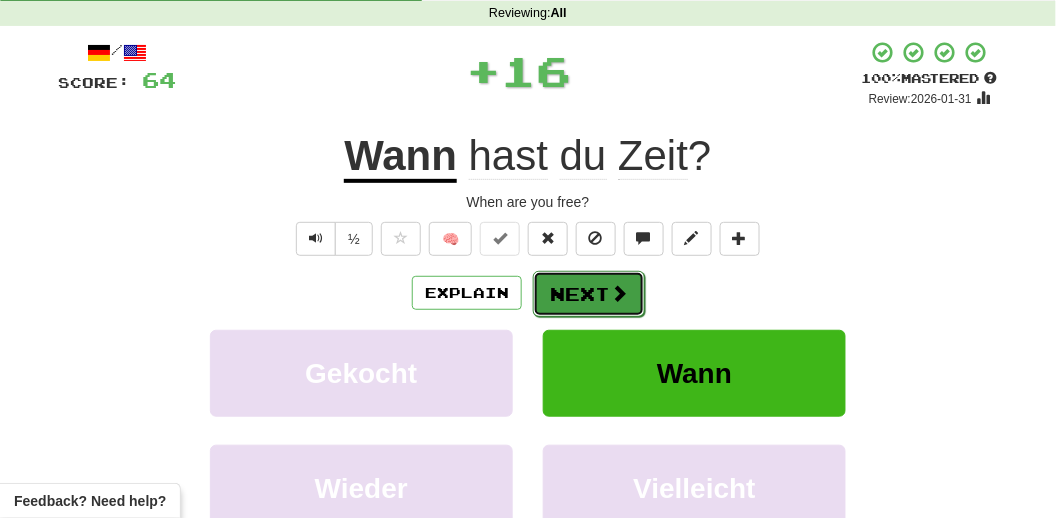 click on "Next" at bounding box center [589, 294] 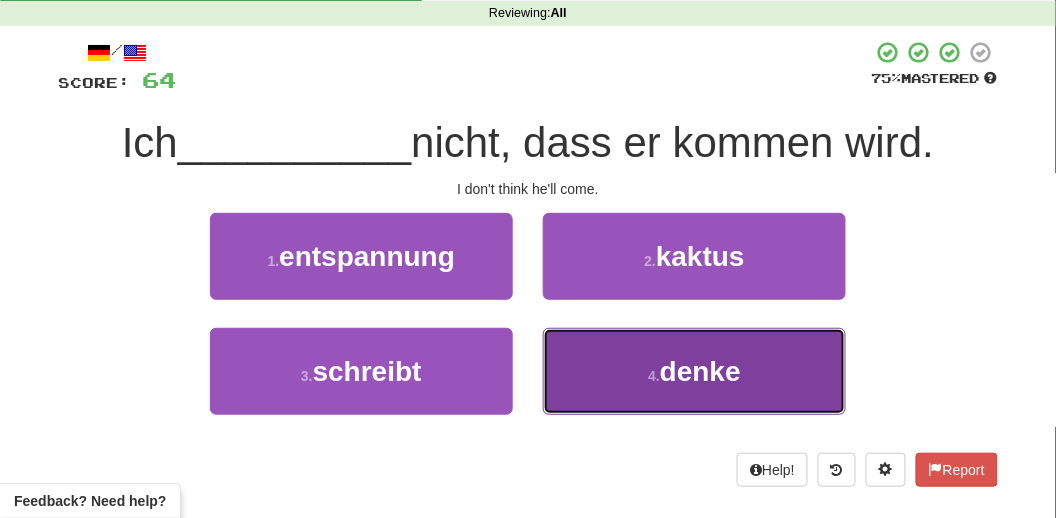 click on "denke" at bounding box center (700, 371) 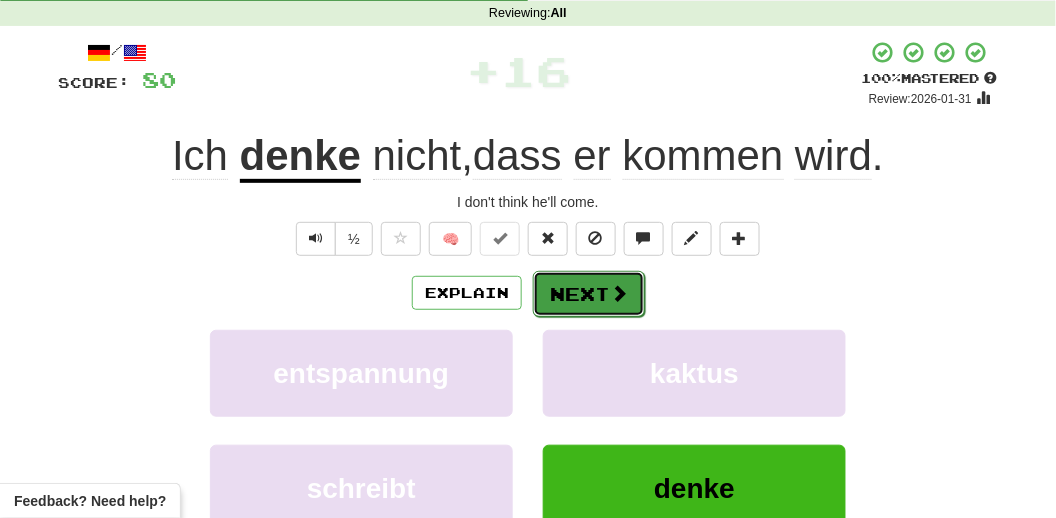 click on "Next" at bounding box center [589, 294] 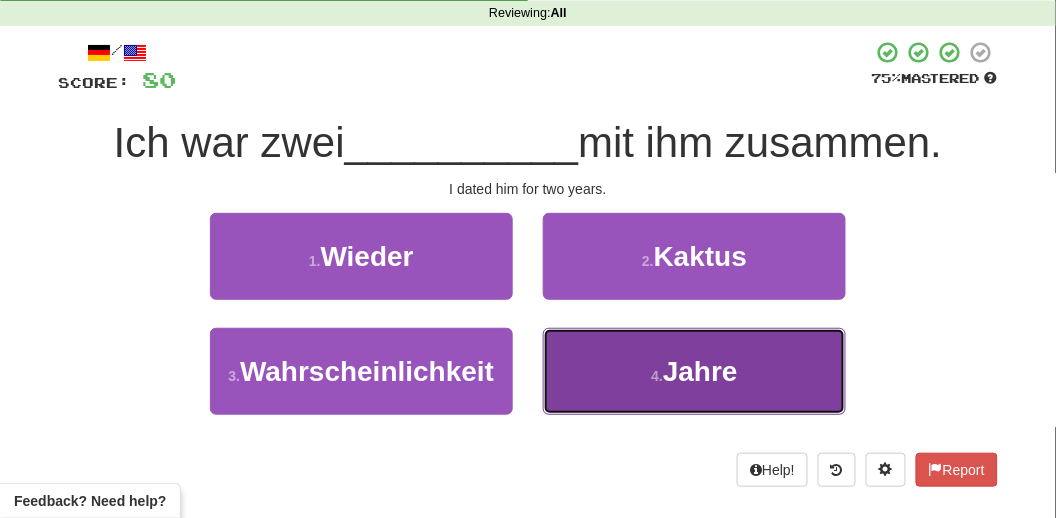 click on "Jahre" at bounding box center [700, 371] 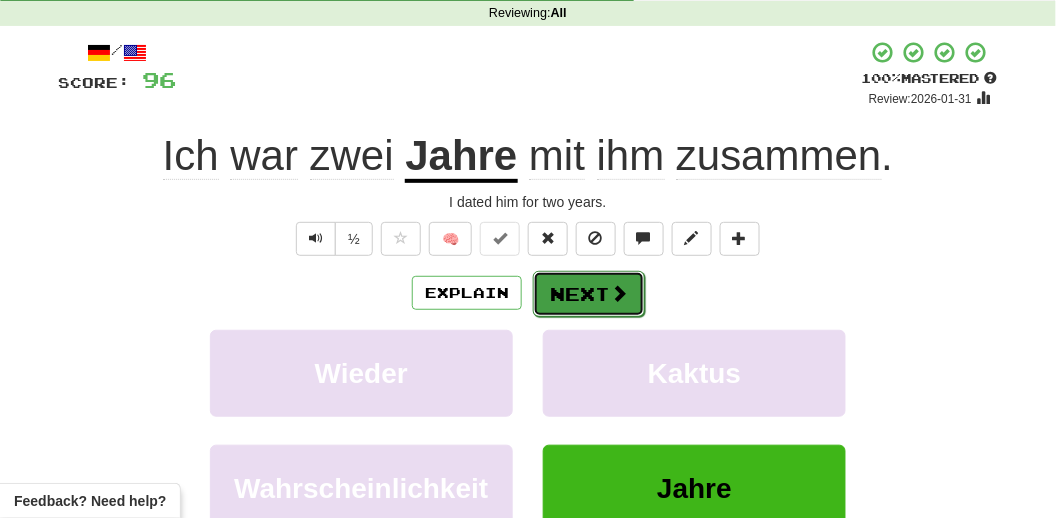 click on "Next" at bounding box center (589, 294) 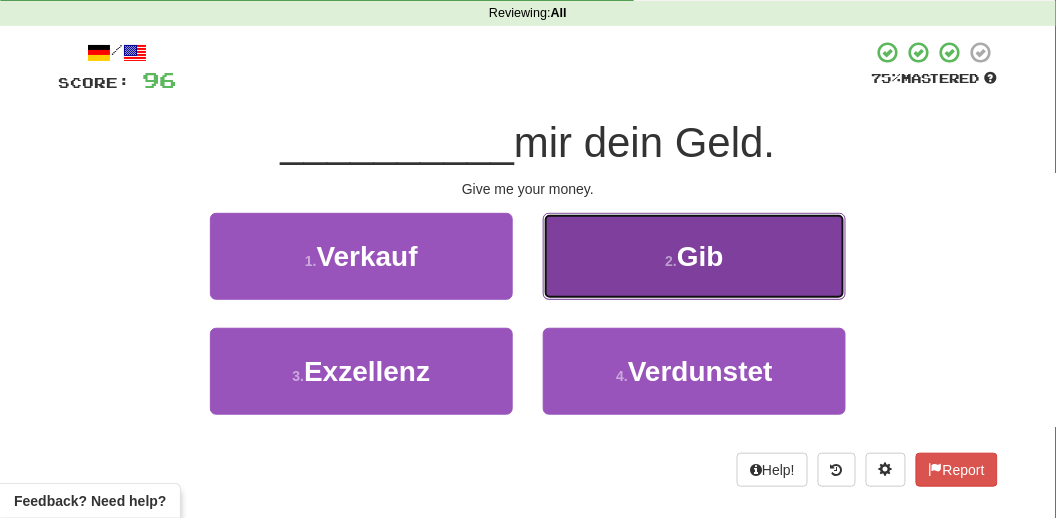 click on "Gib" at bounding box center [700, 256] 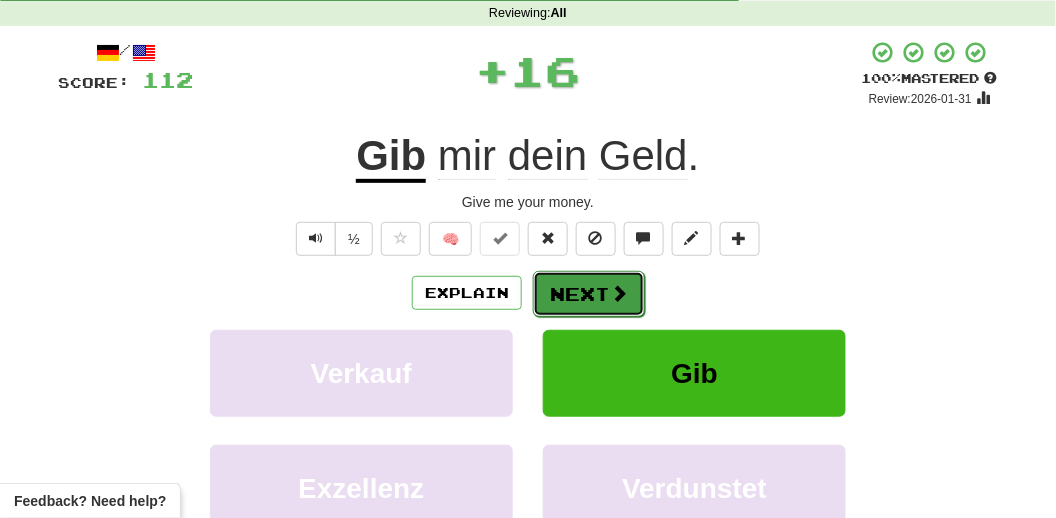 click on "Next" at bounding box center (589, 294) 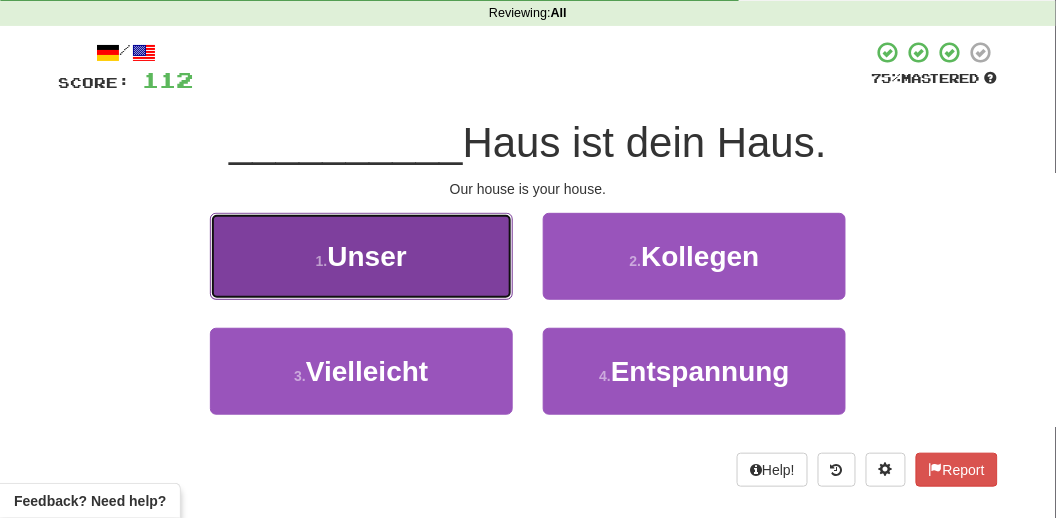 click on "1 .  Unser" at bounding box center [361, 256] 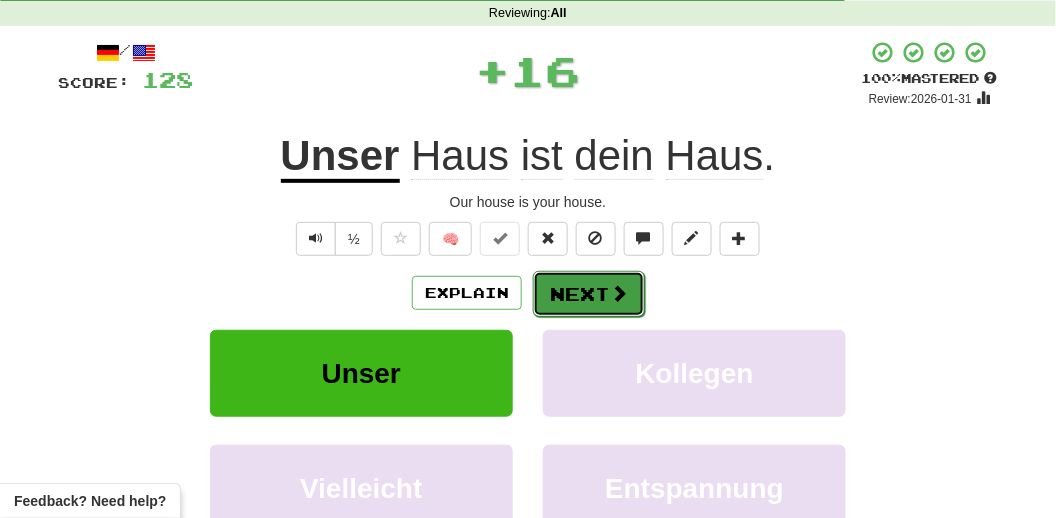 click on "Next" at bounding box center (589, 294) 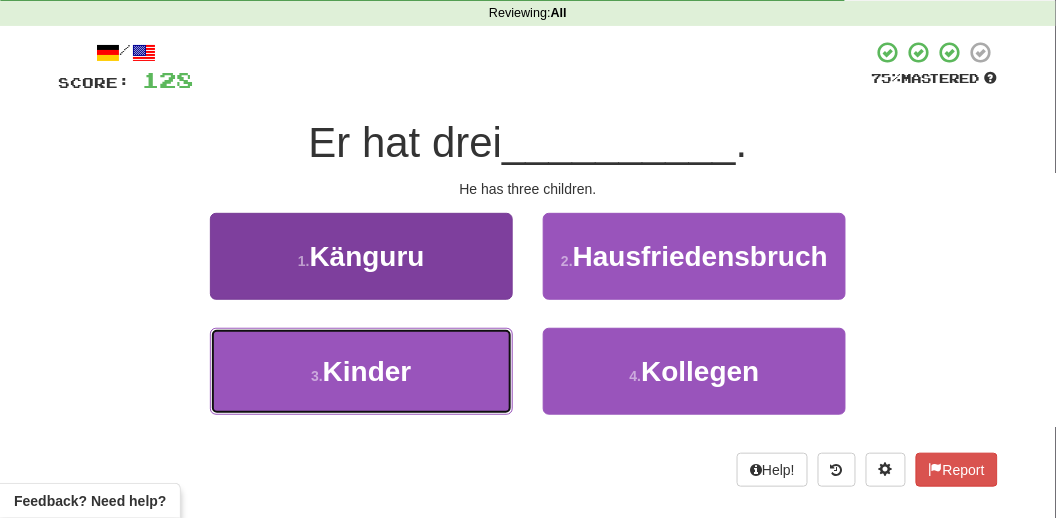 click on "Kinder" at bounding box center (367, 371) 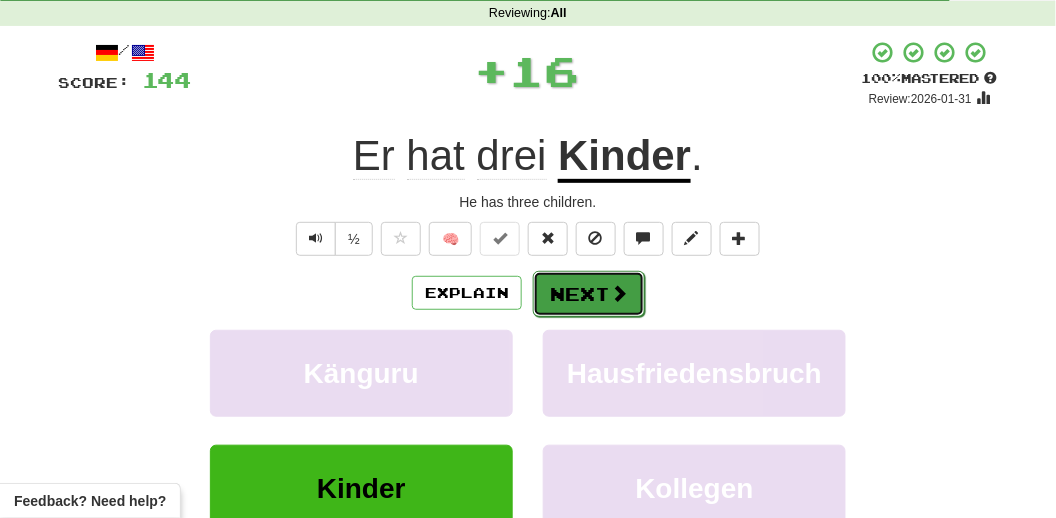 click on "Next" at bounding box center (589, 294) 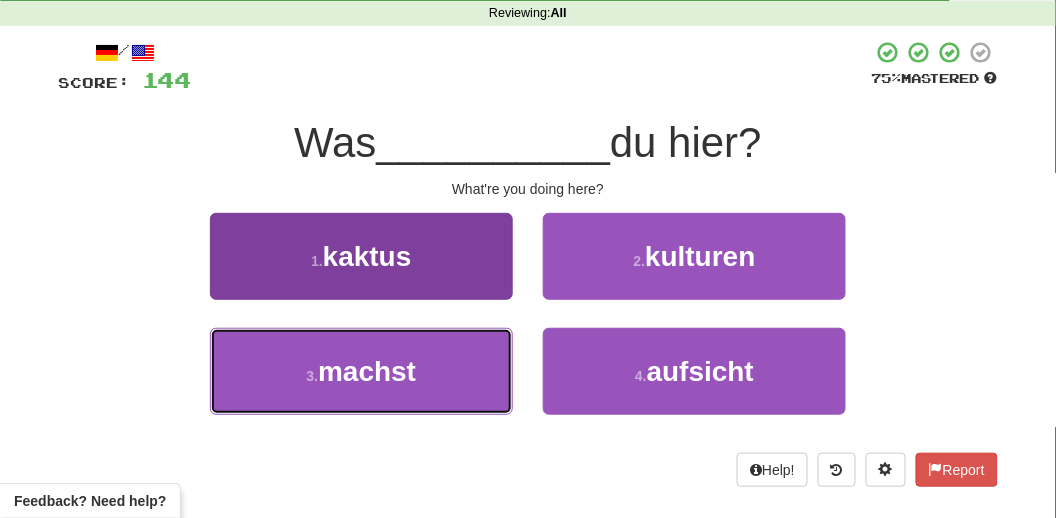 click on "3 .  machst" at bounding box center (361, 371) 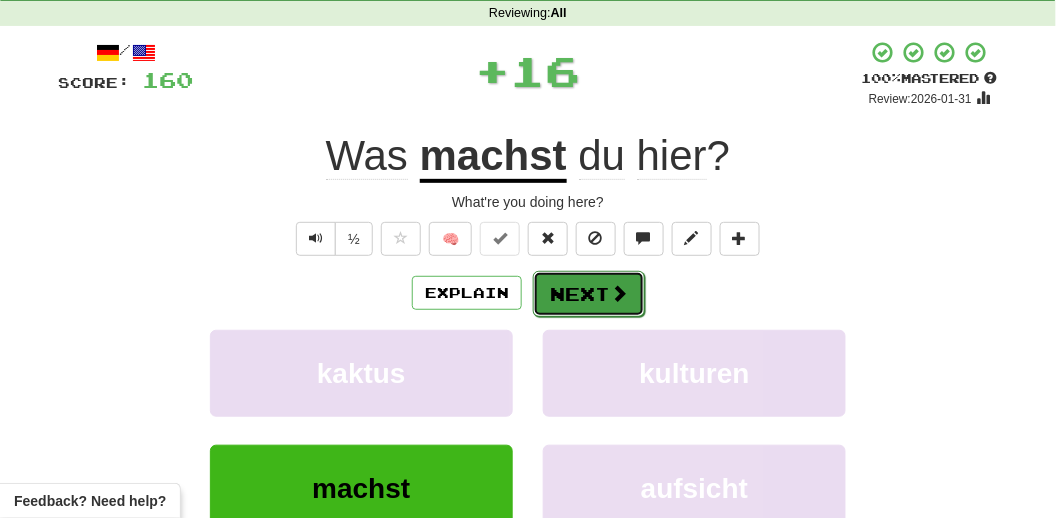 click on "Next" at bounding box center (589, 294) 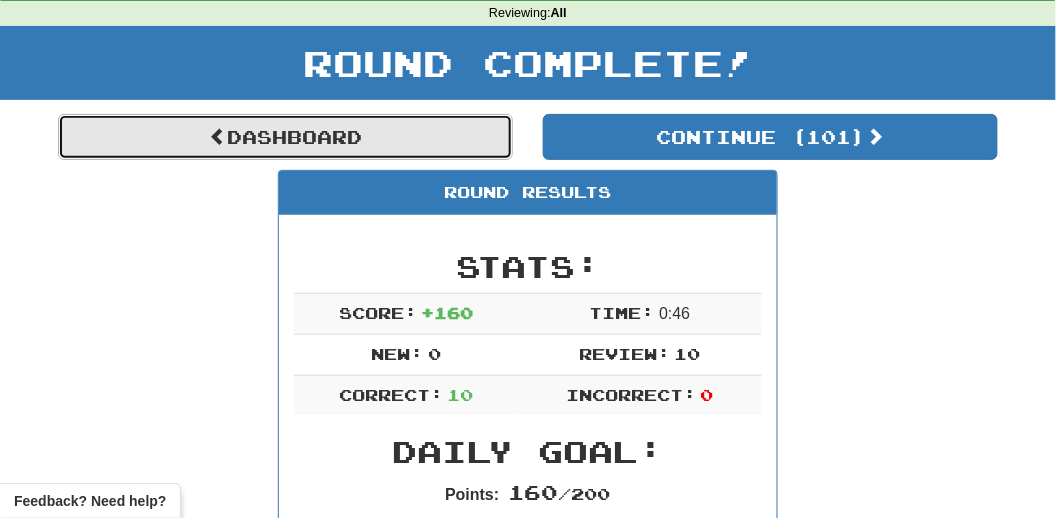 click on "Dashboard" at bounding box center (285, 137) 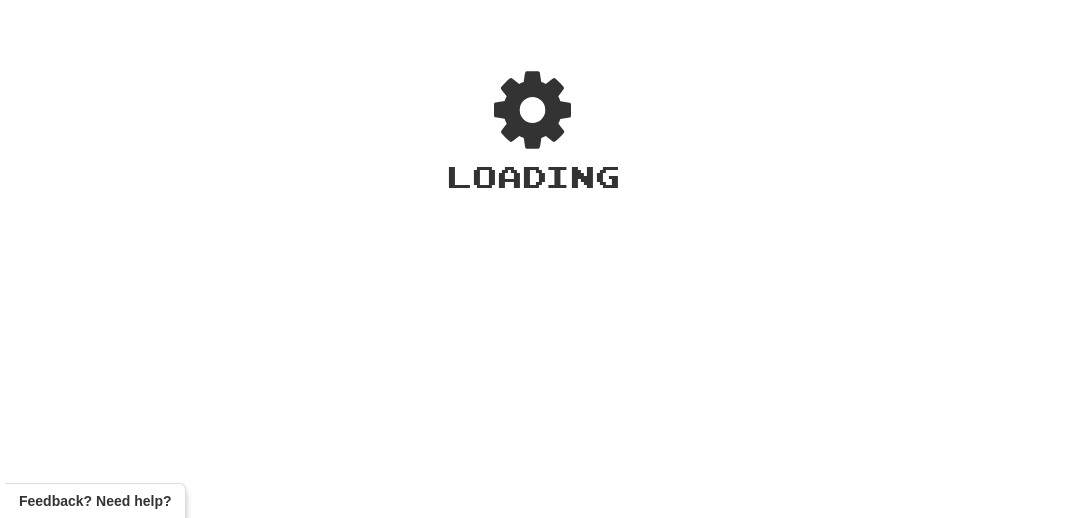scroll, scrollTop: 0, scrollLeft: 0, axis: both 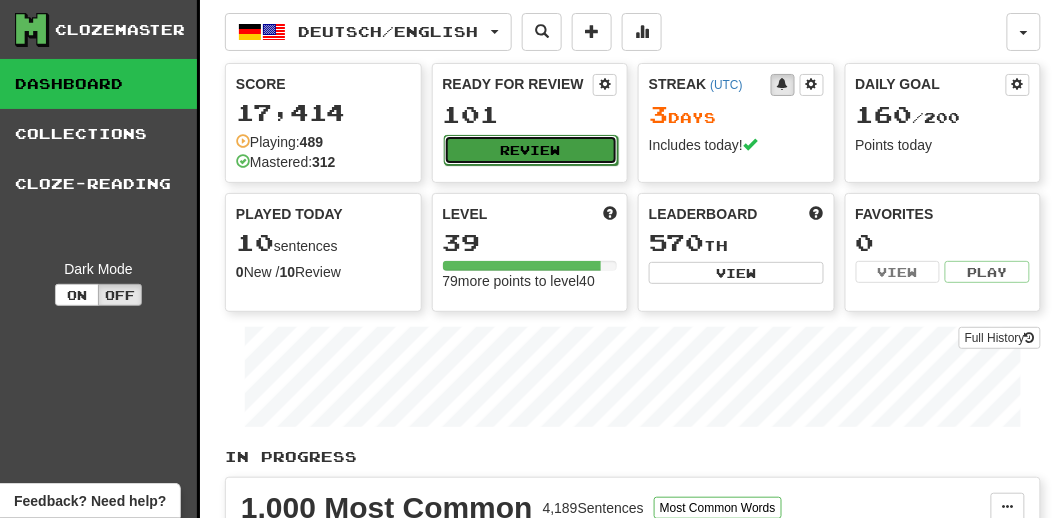 click on "Review" at bounding box center (531, 150) 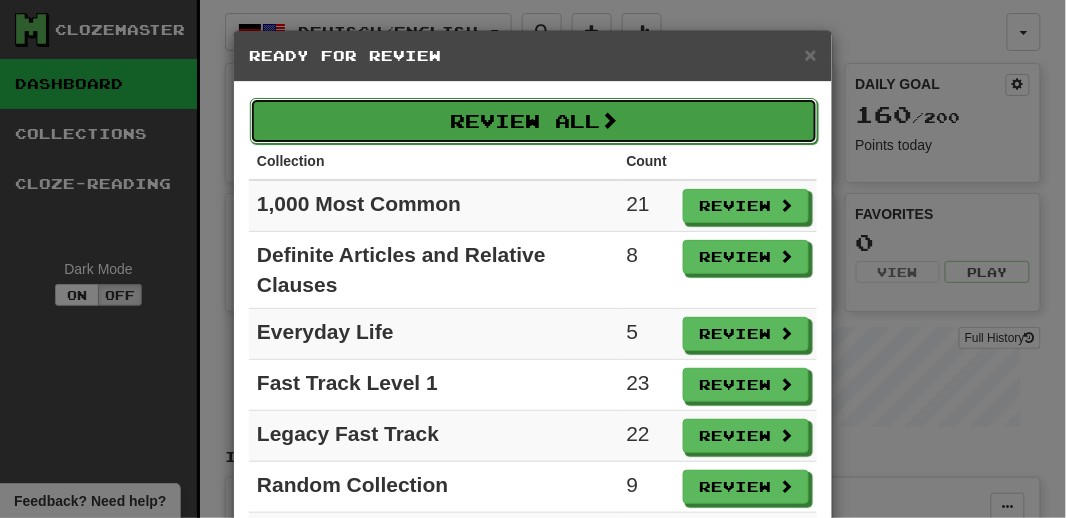 click on "Review All" at bounding box center (534, 121) 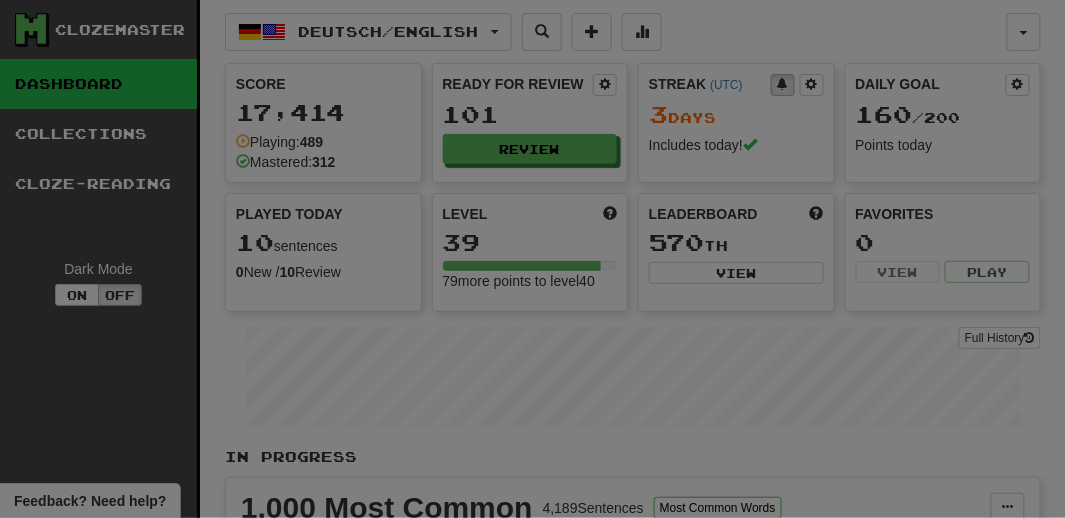select on "**" 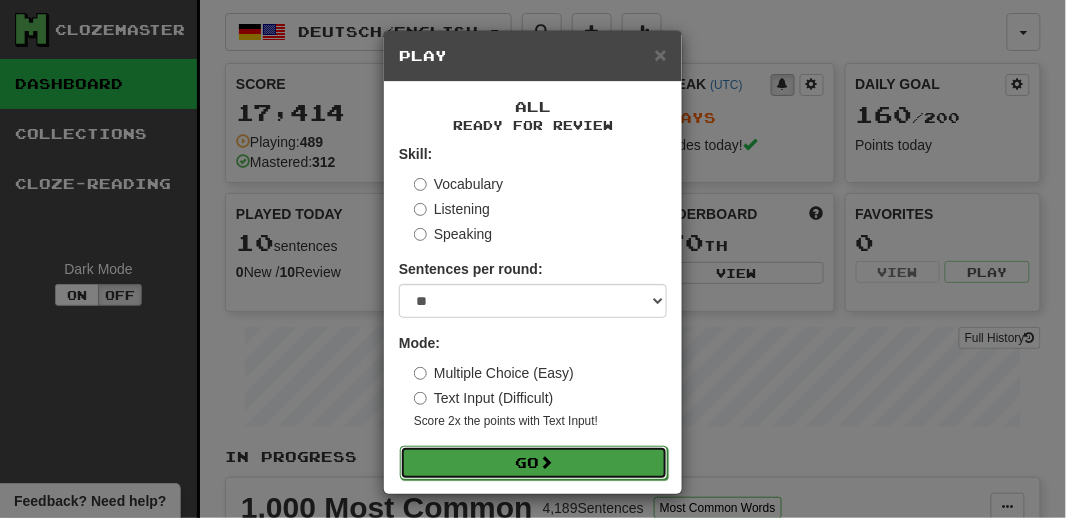 click on "Go" at bounding box center [534, 463] 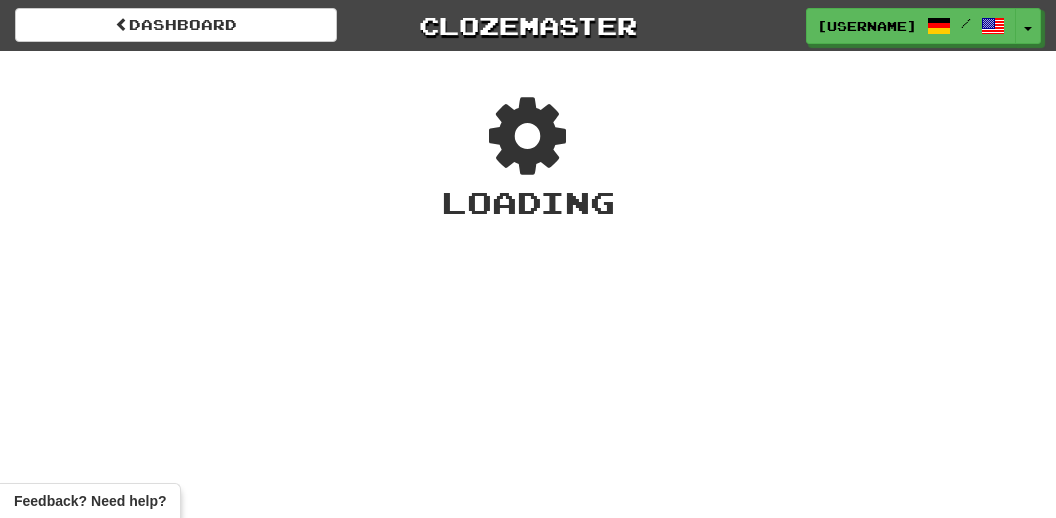 scroll, scrollTop: 0, scrollLeft: 0, axis: both 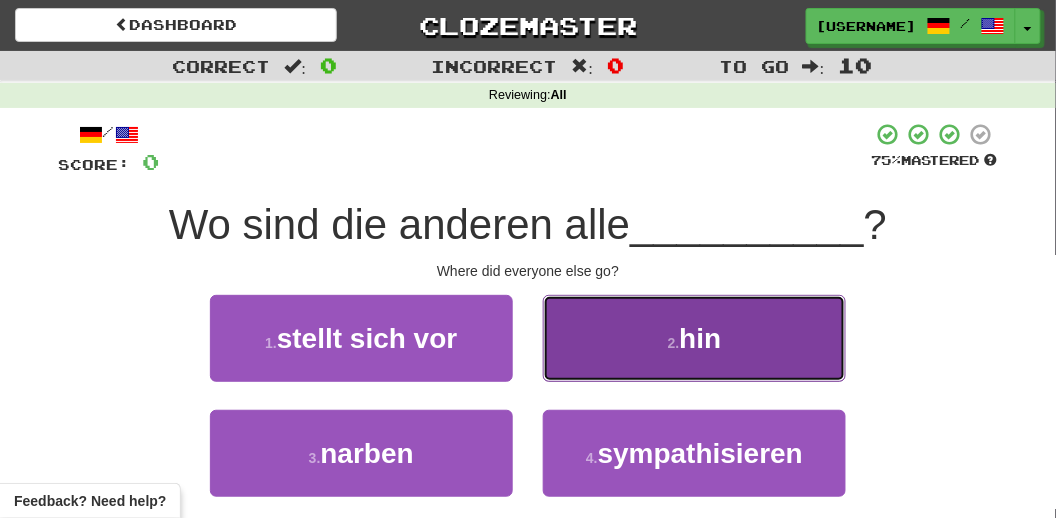 click on "hin" at bounding box center (700, 338) 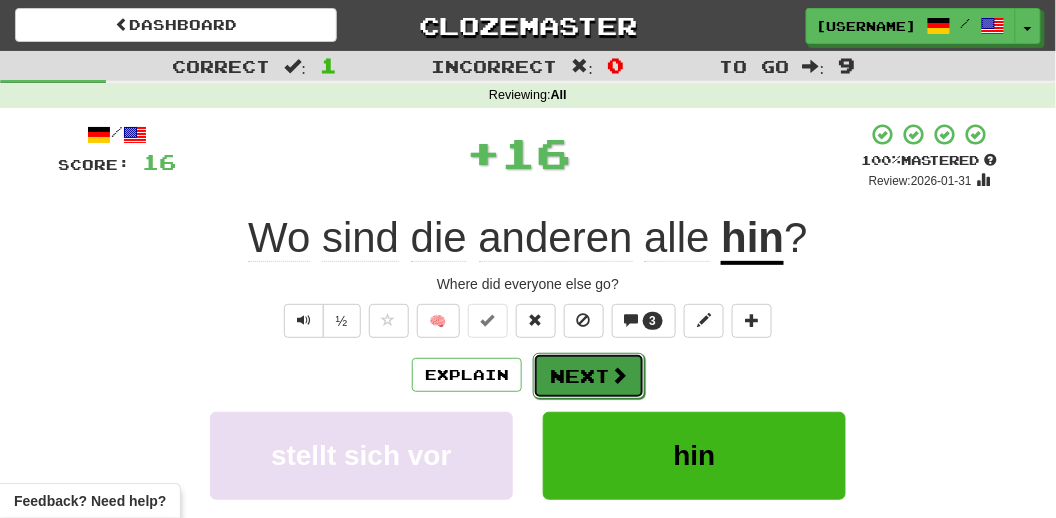 click on "Next" at bounding box center [589, 376] 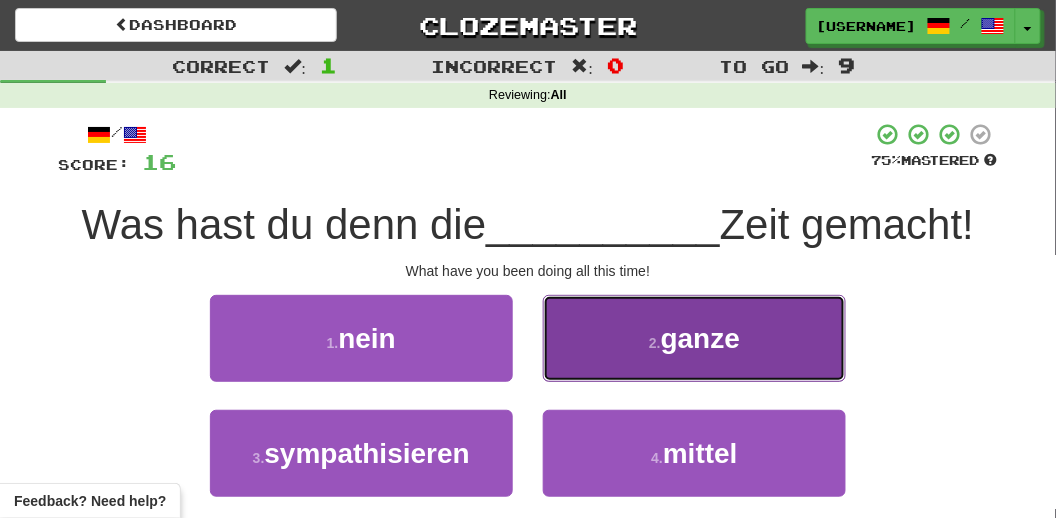 click on "2 .  ganze" at bounding box center (694, 338) 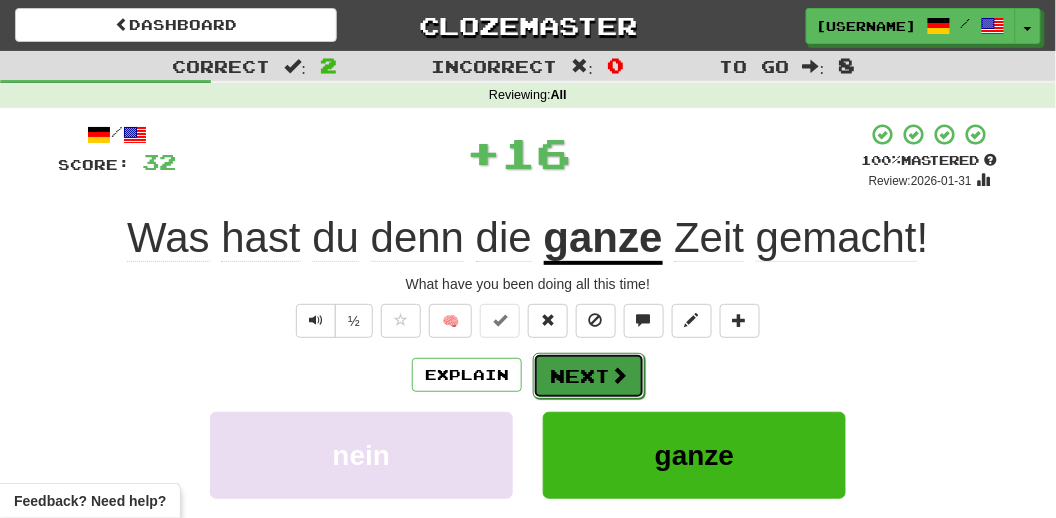 click on "Next" at bounding box center (589, 376) 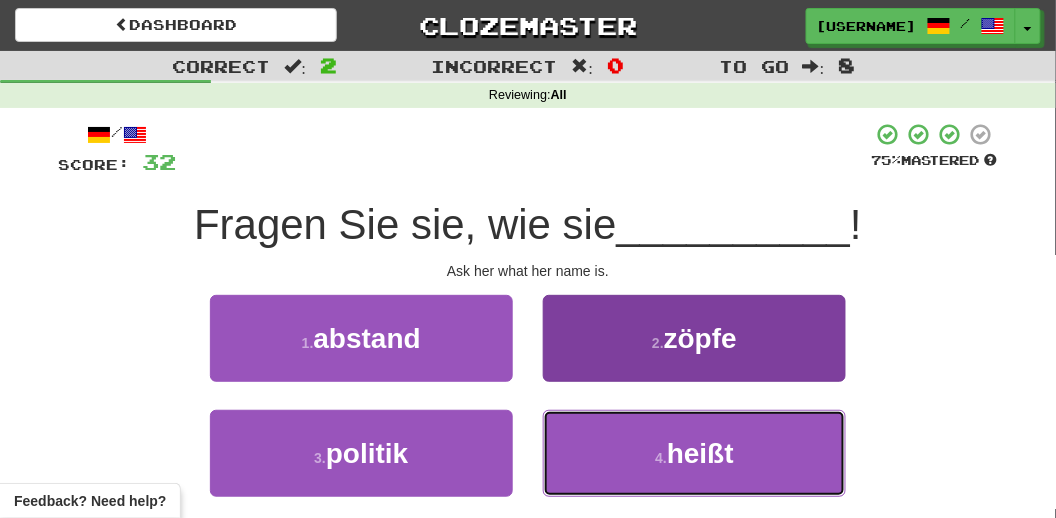 click on "heißt" at bounding box center (700, 453) 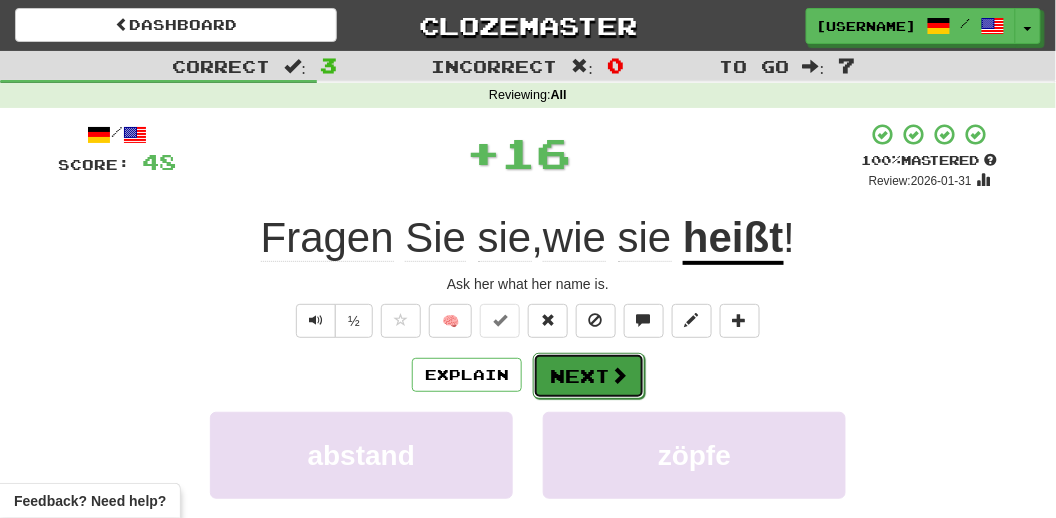 click on "Next" at bounding box center (589, 376) 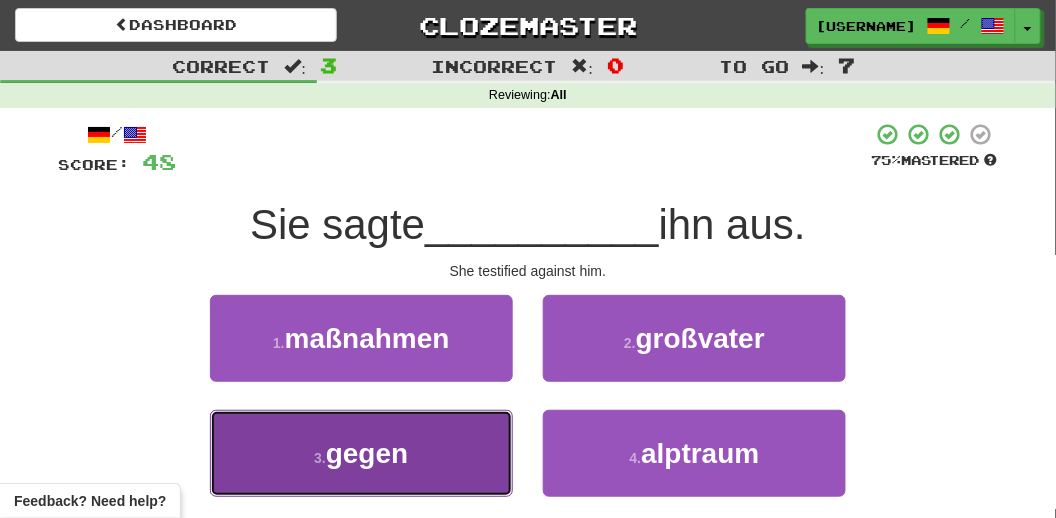 click on "gegen" at bounding box center (367, 453) 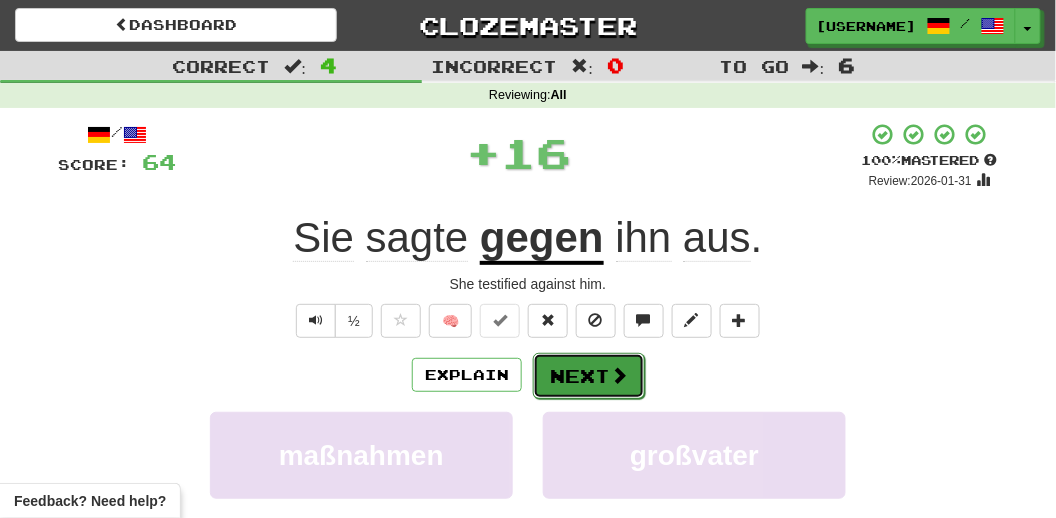 click on "Next" at bounding box center [589, 376] 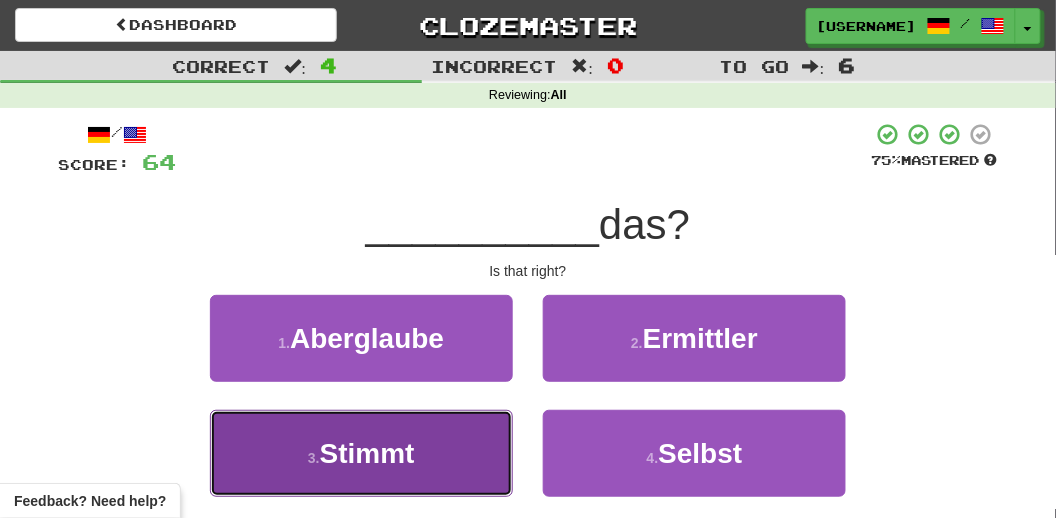click on "Stimmt" at bounding box center [367, 453] 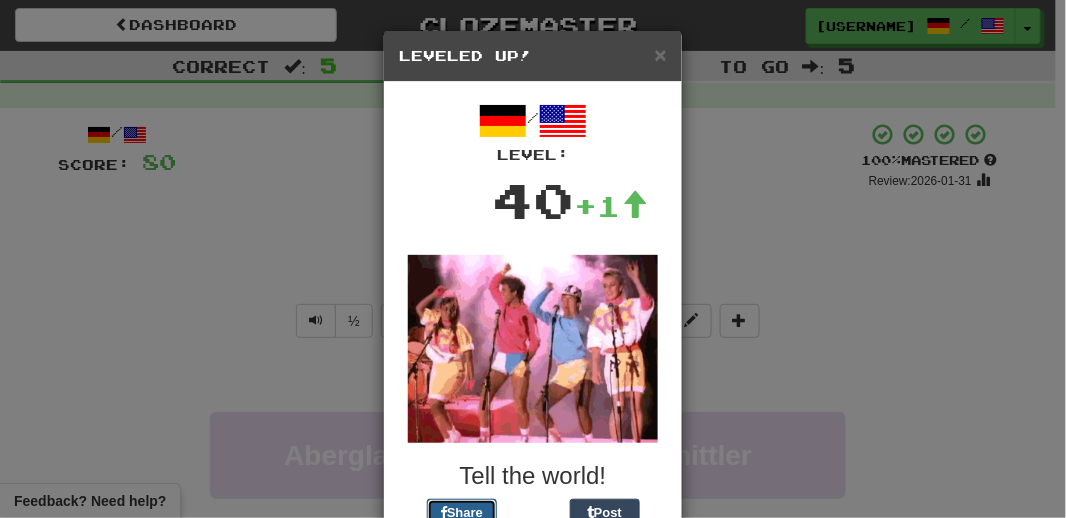 click on "Share" at bounding box center (462, 513) 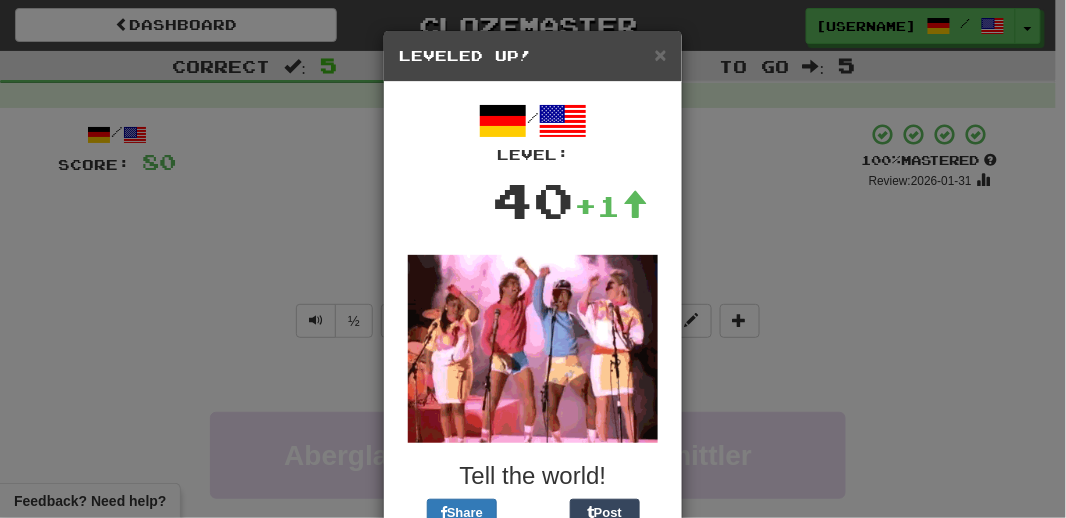 click on "× Leveled Up!  /  Level: 40 +1 Tell the world!  Share  Post Close" at bounding box center [533, 259] 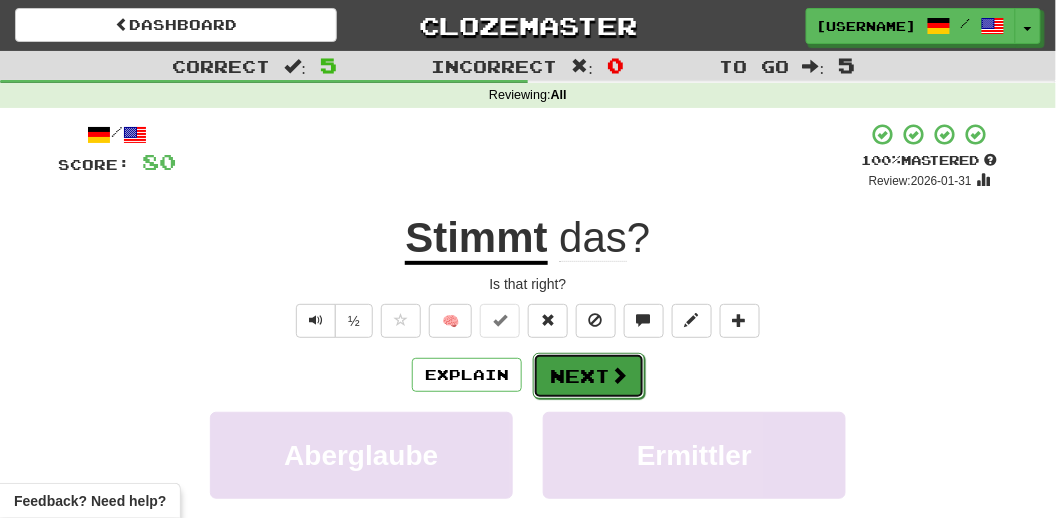 click on "Next" at bounding box center (589, 376) 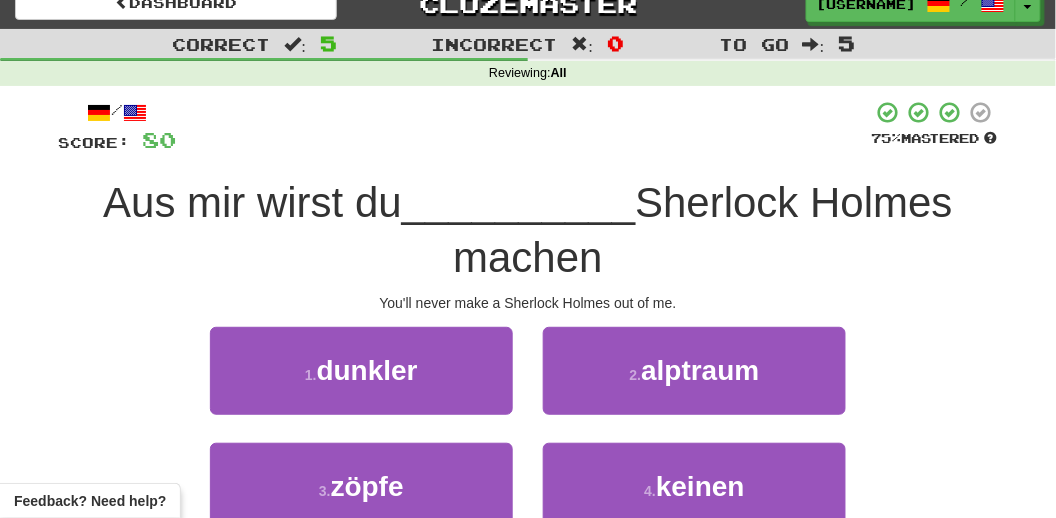 scroll, scrollTop: 152, scrollLeft: 0, axis: vertical 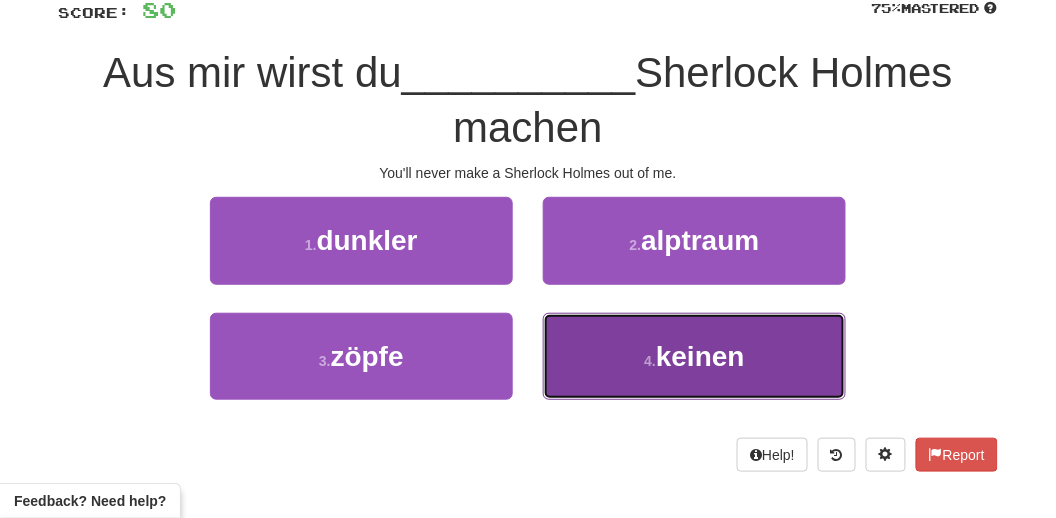 click on "keinen" at bounding box center (700, 356) 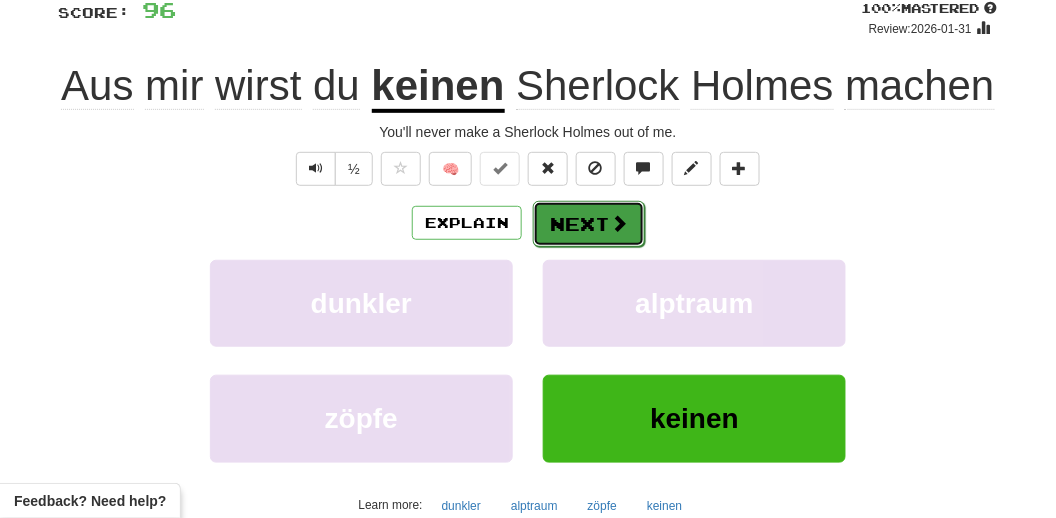 click on "Next" at bounding box center [589, 224] 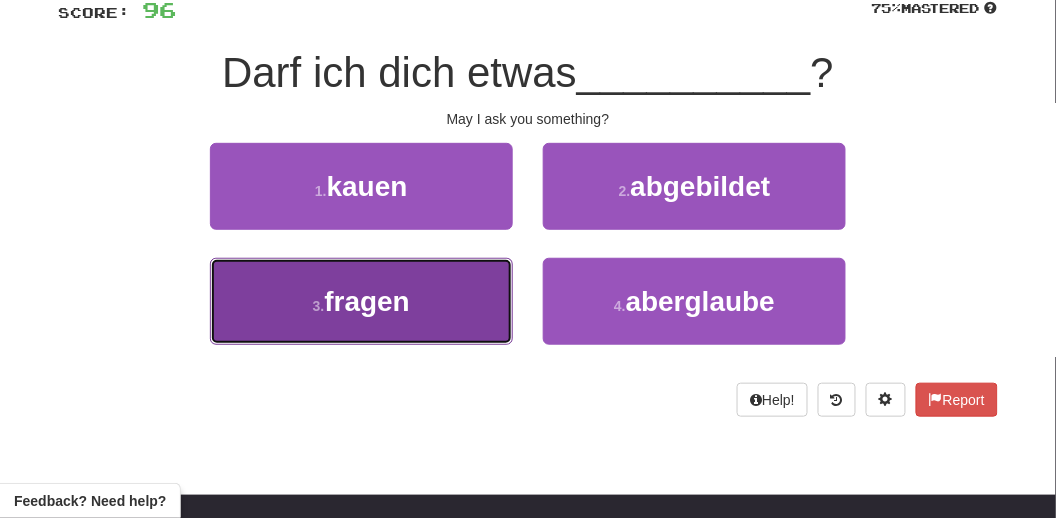 click on "3 .  fragen" at bounding box center [361, 301] 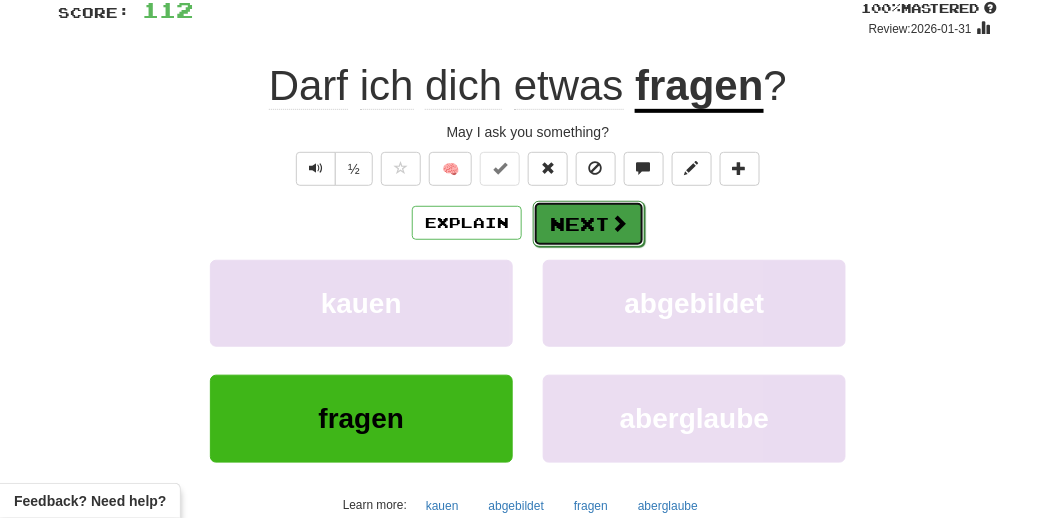 click on "Next" at bounding box center (589, 224) 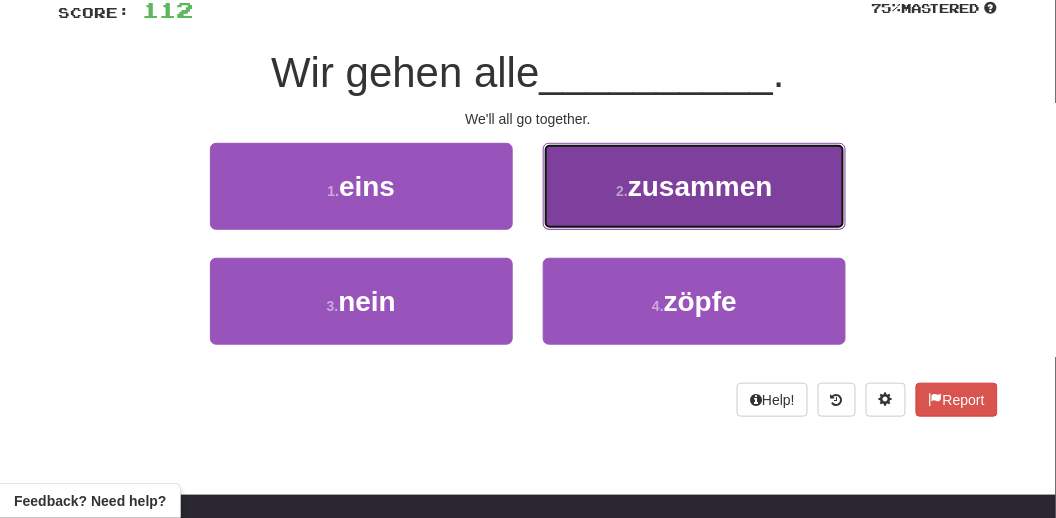 click on "2 .  zusammen" at bounding box center (694, 186) 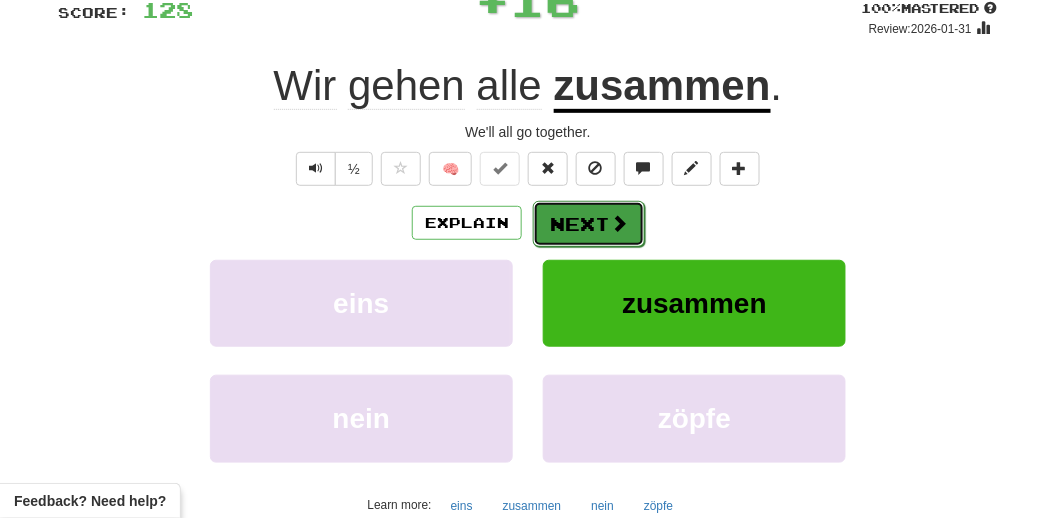 click on "Next" at bounding box center (589, 224) 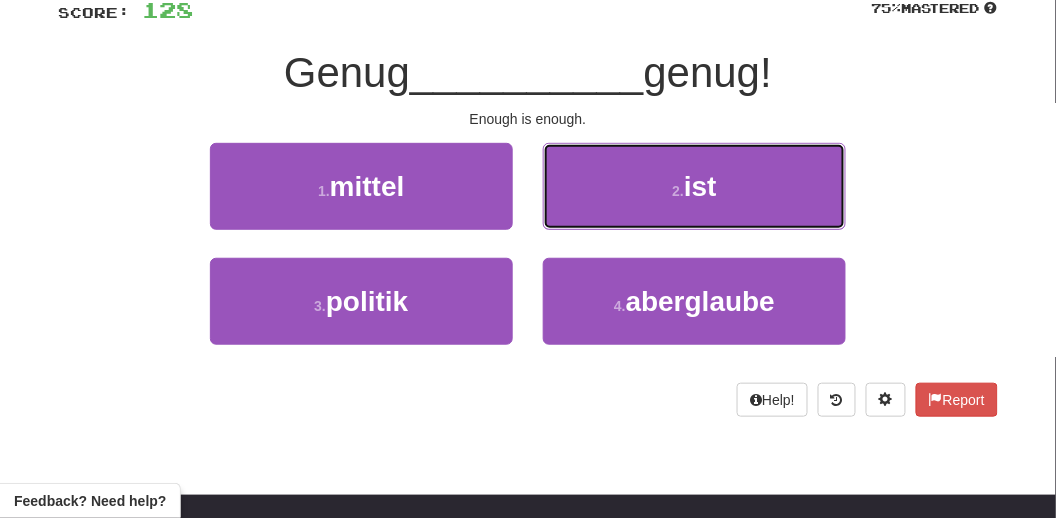 click on "2 .  ist" at bounding box center [694, 186] 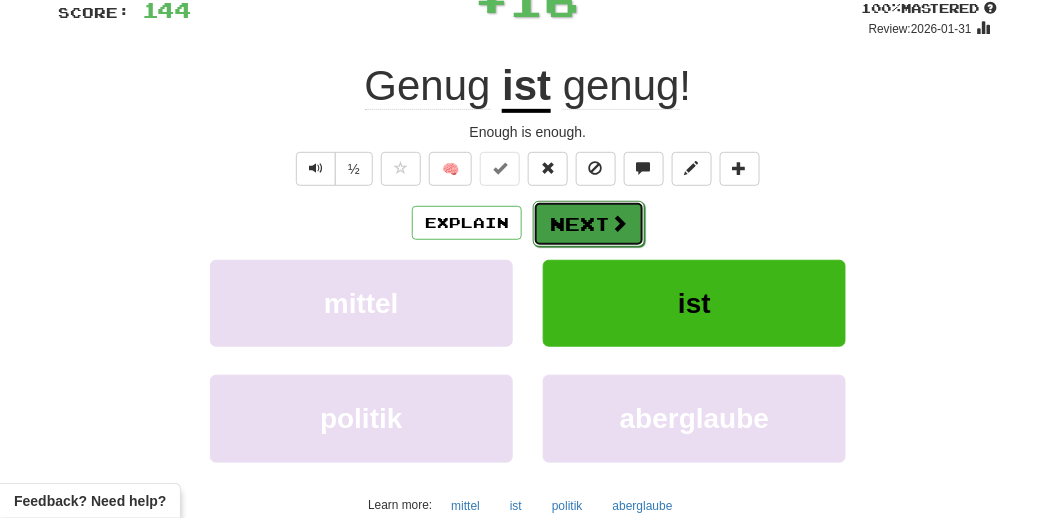 click on "Next" at bounding box center (589, 224) 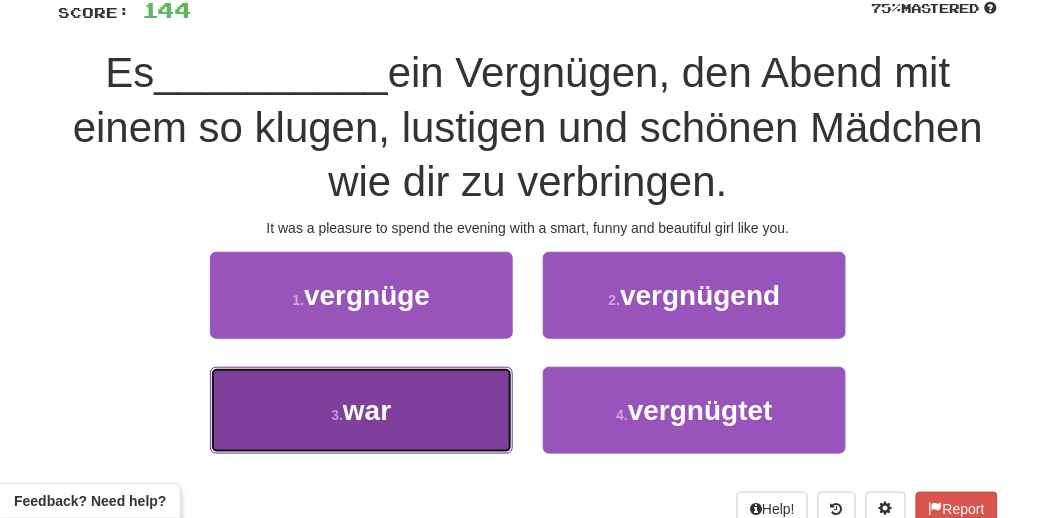 click on "3 .  war" at bounding box center (361, 410) 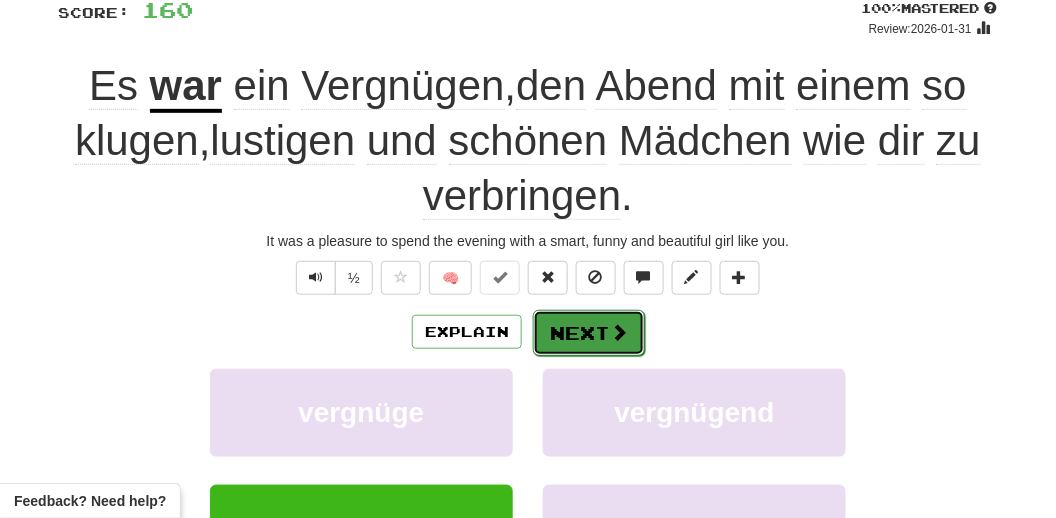 click on "Next" at bounding box center (589, 333) 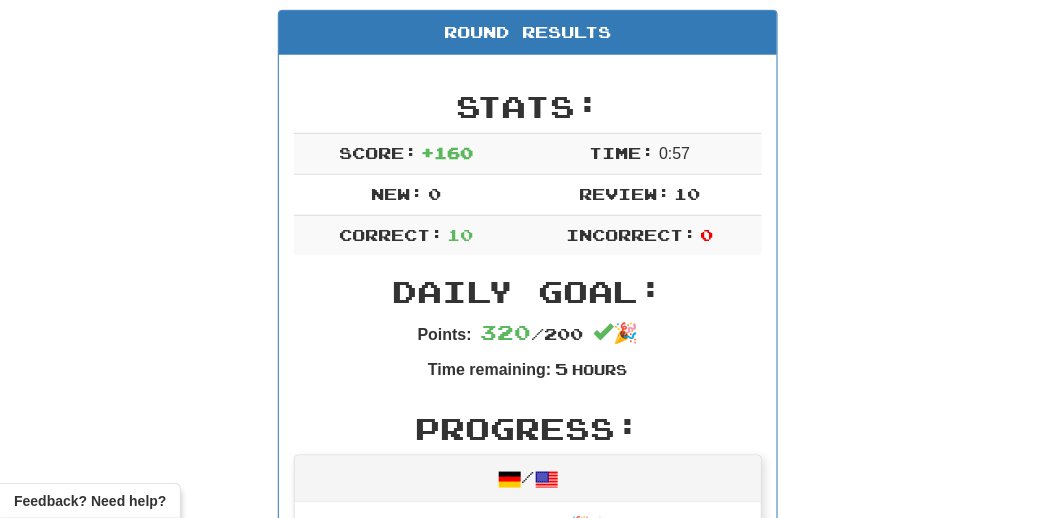 scroll, scrollTop: 240, scrollLeft: 0, axis: vertical 